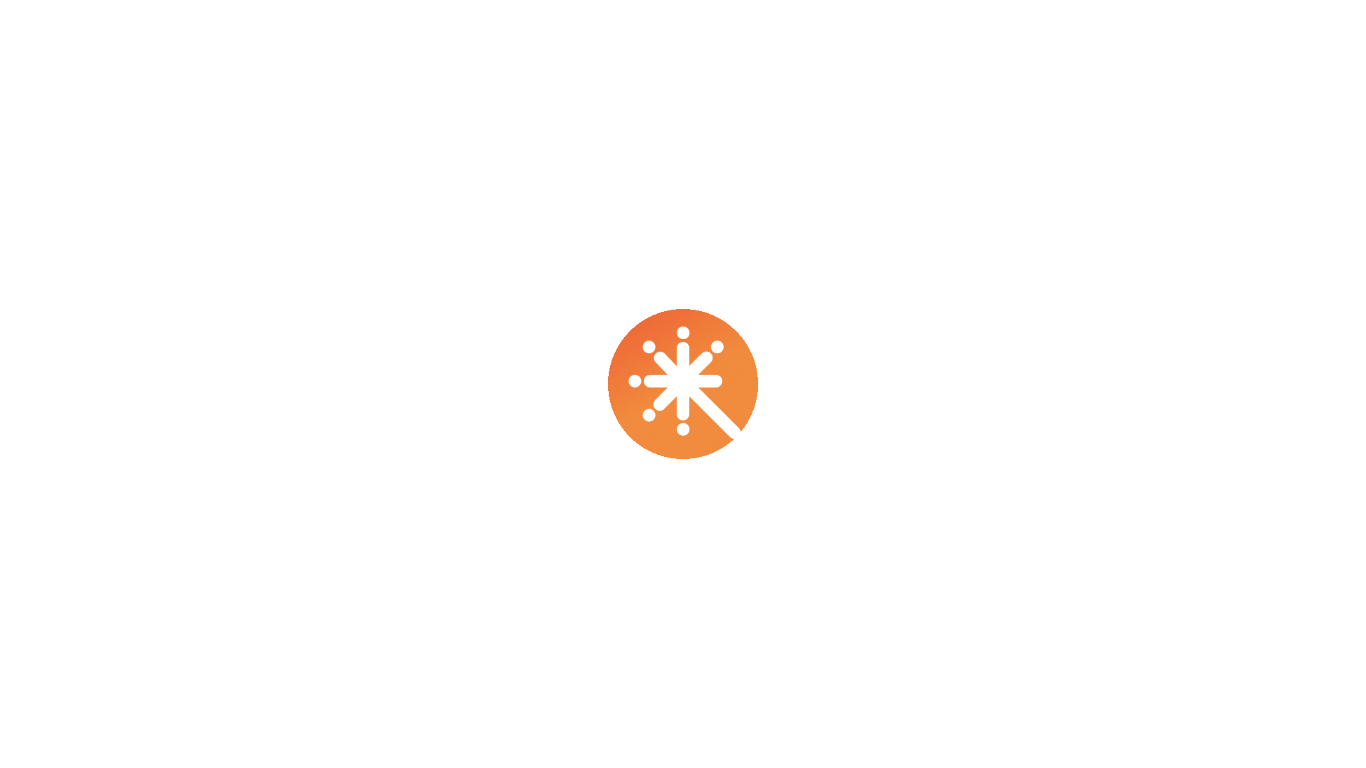 scroll, scrollTop: 0, scrollLeft: 0, axis: both 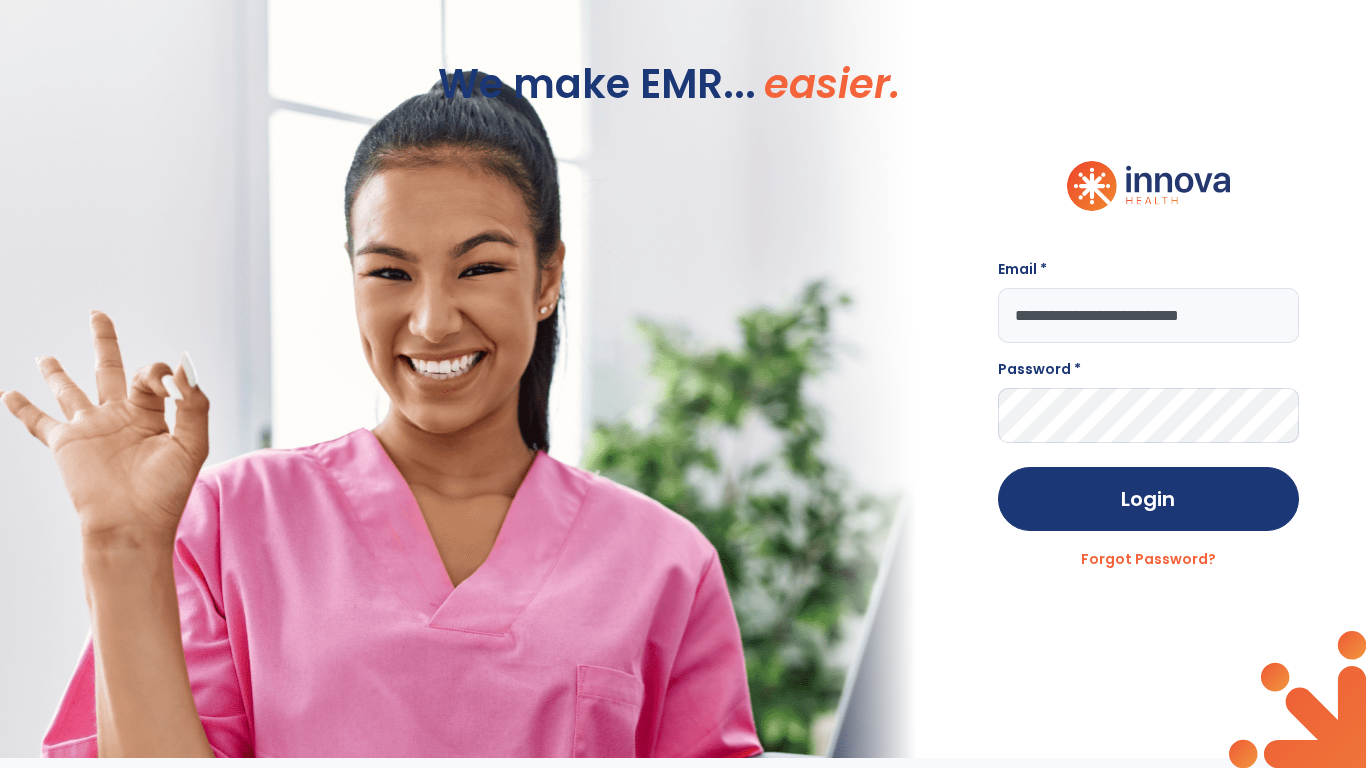 type on "**********" 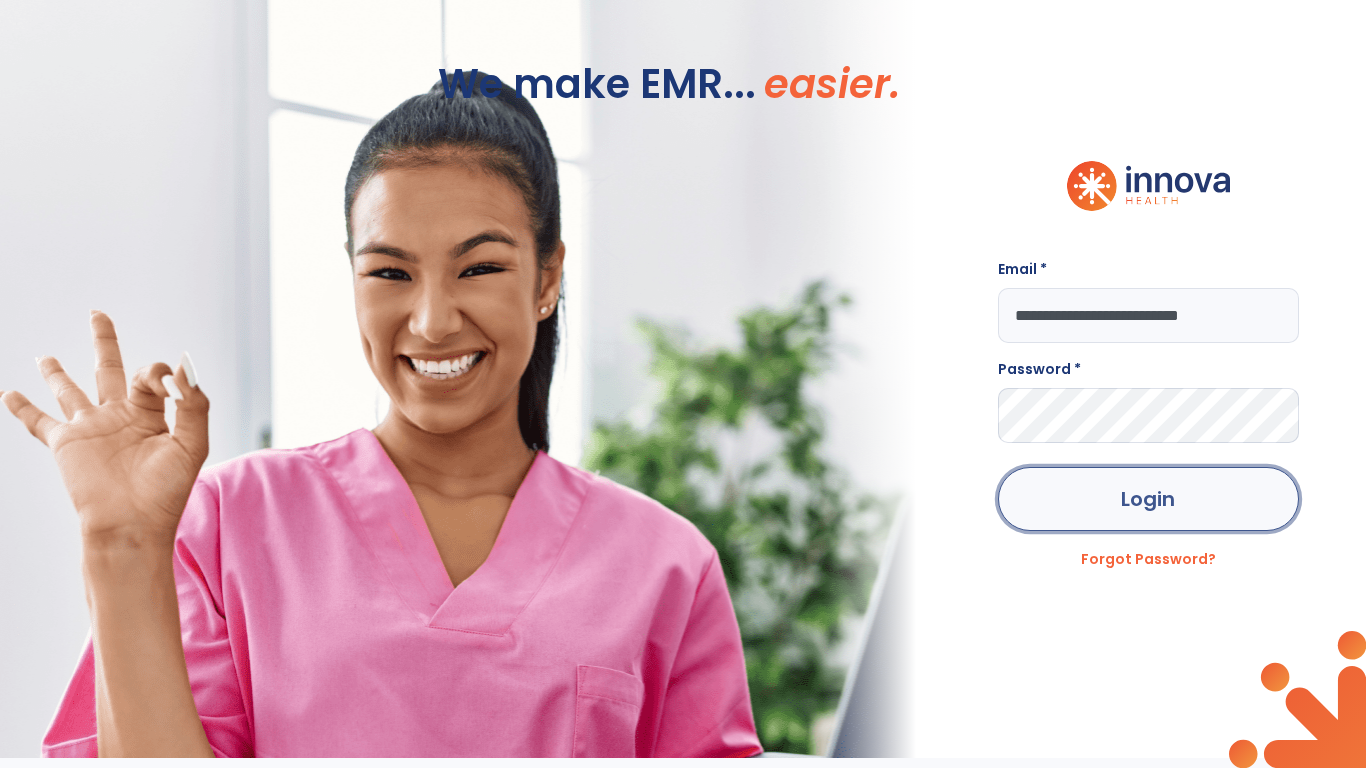 click on "Login" 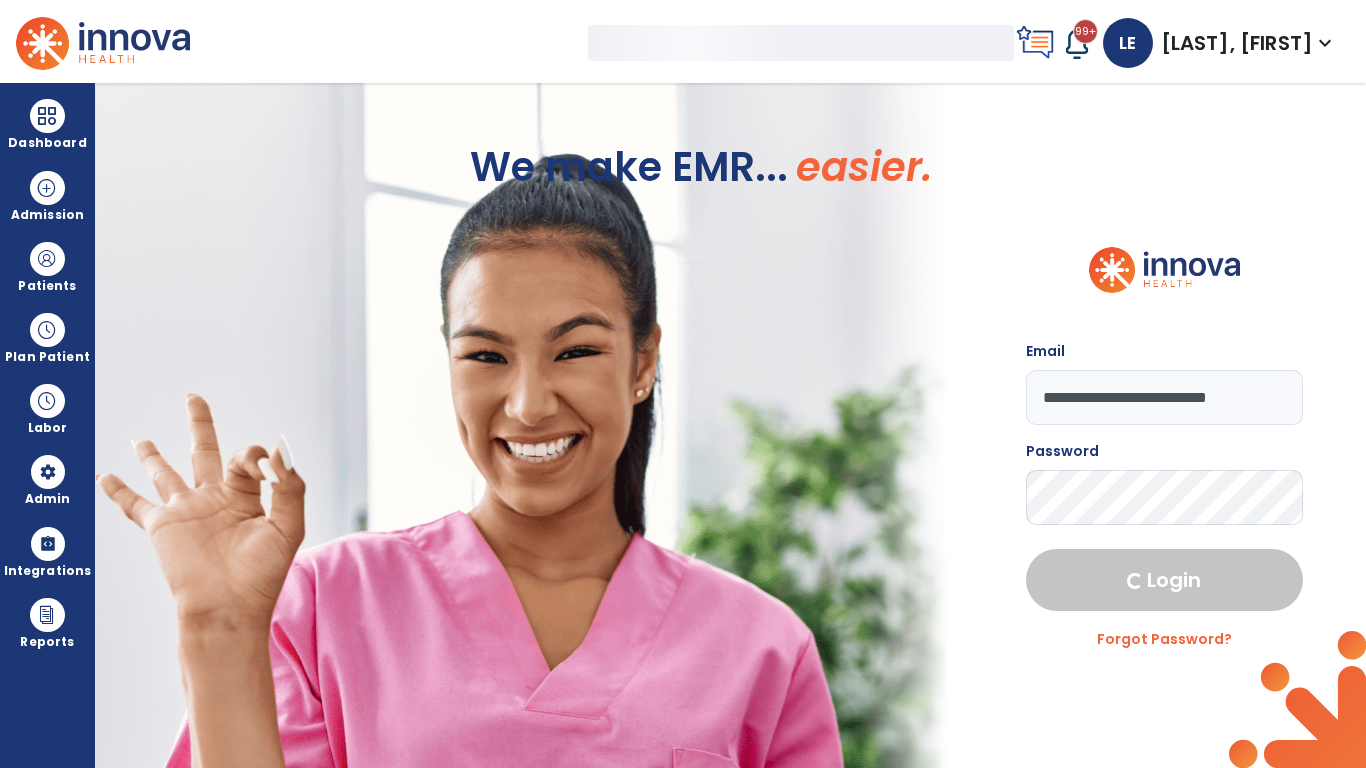 select on "***" 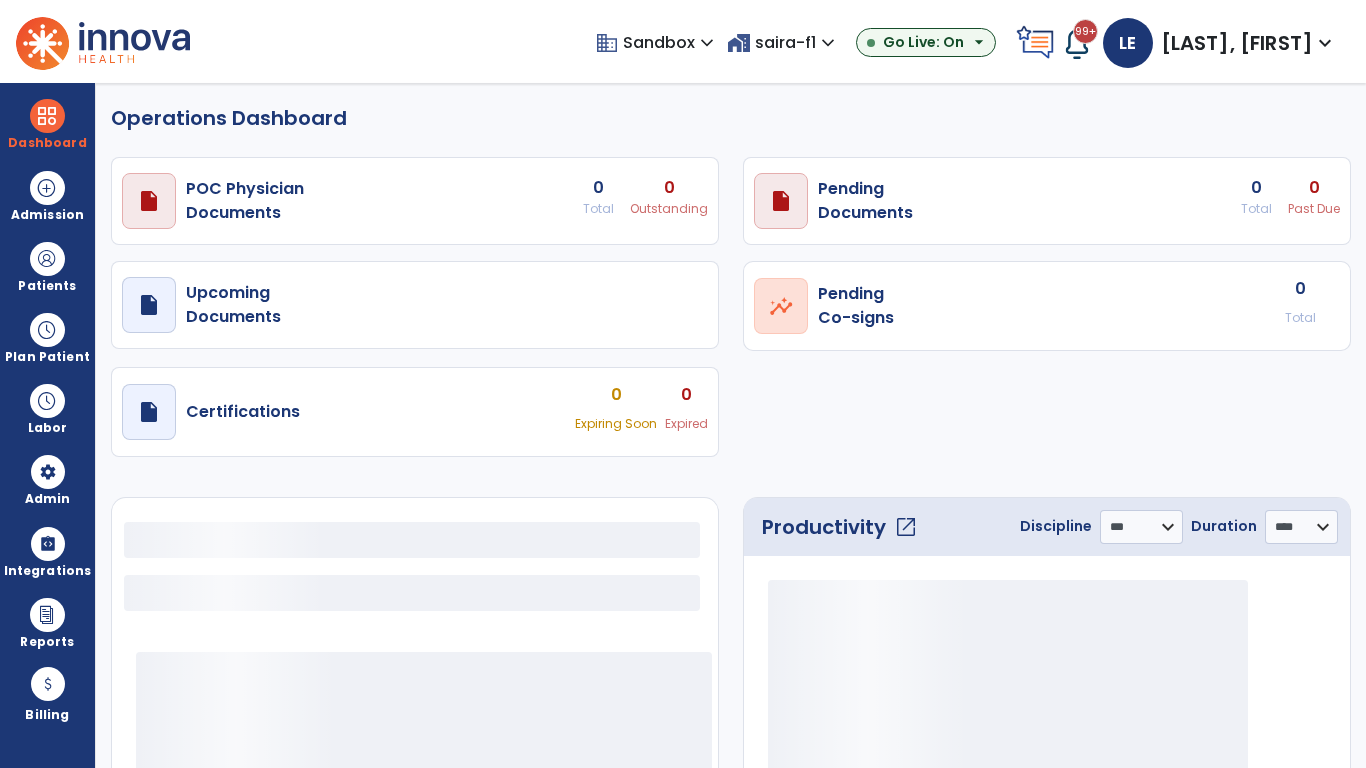 select on "***" 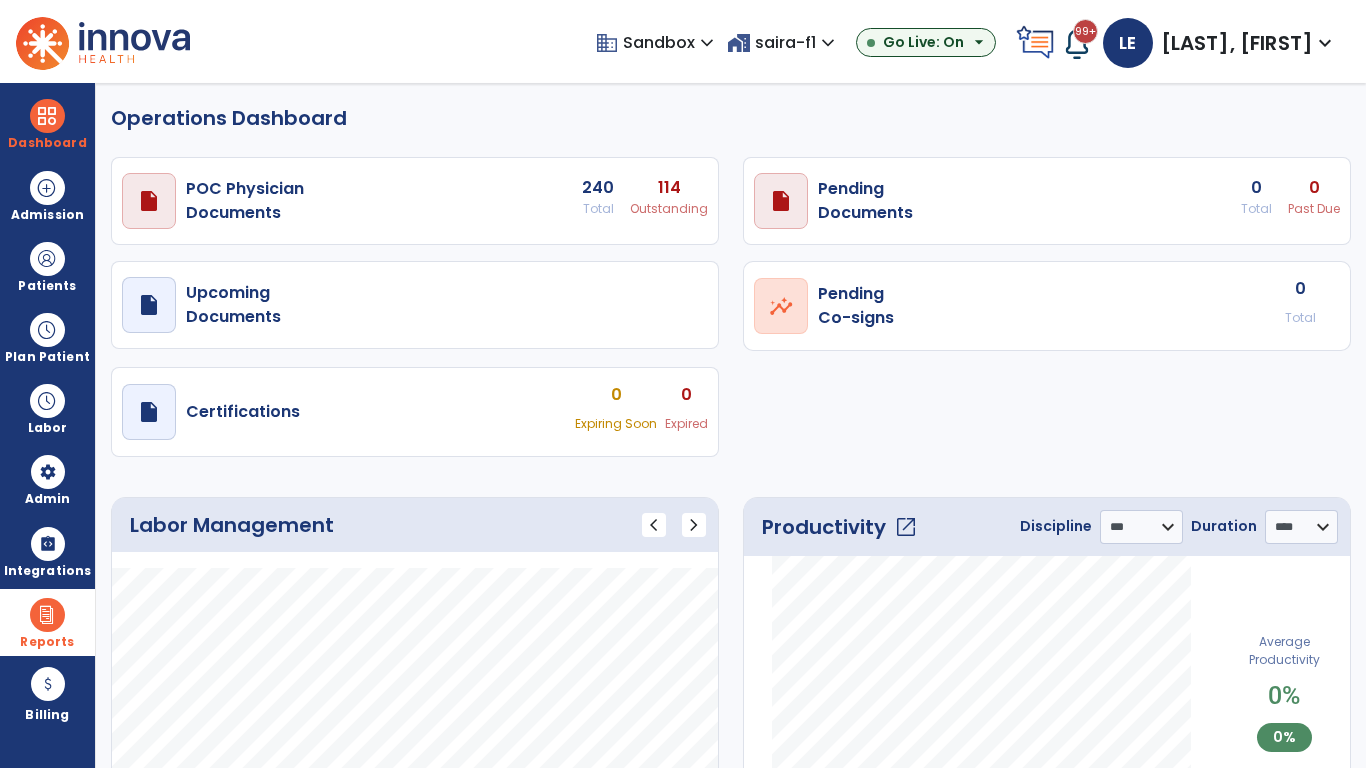 click at bounding box center [47, 615] 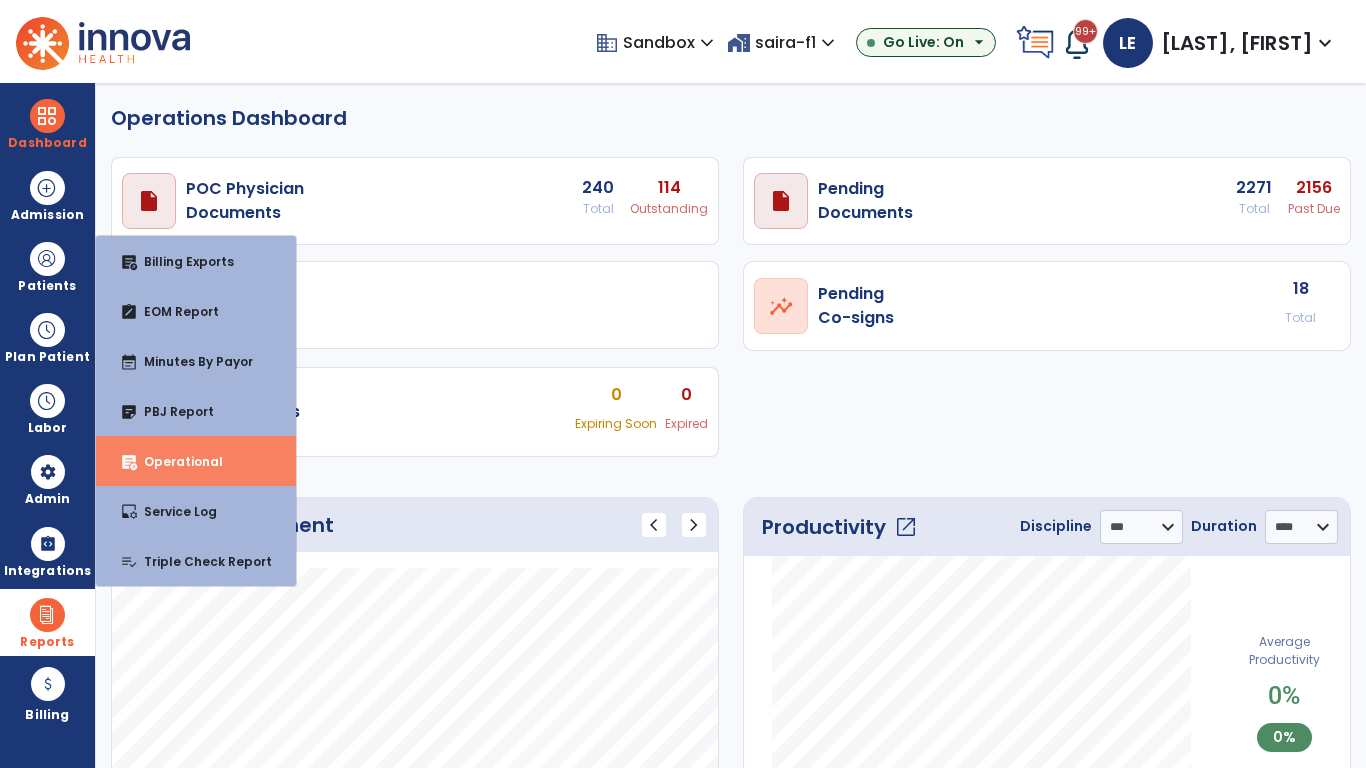 click on "Operational" at bounding box center [175, 461] 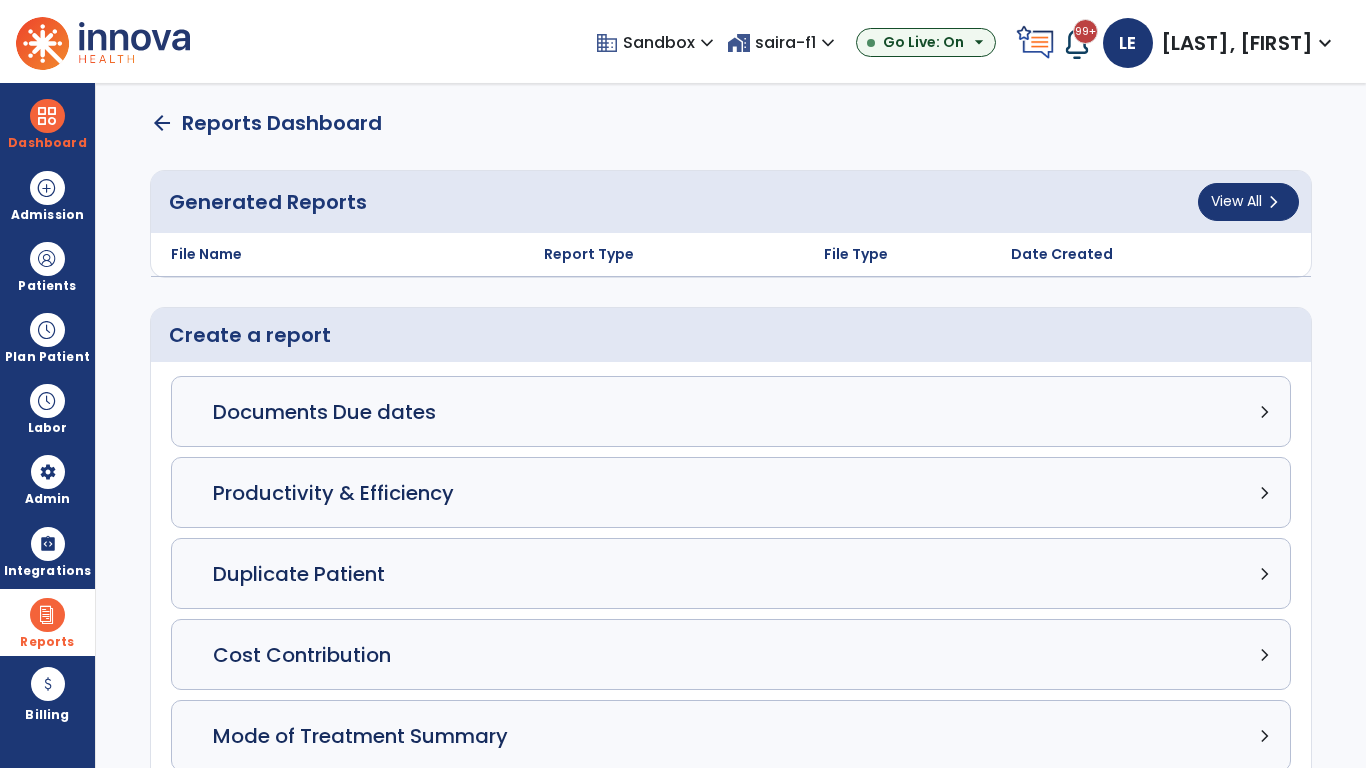 click on "Census Detail chevron_right" 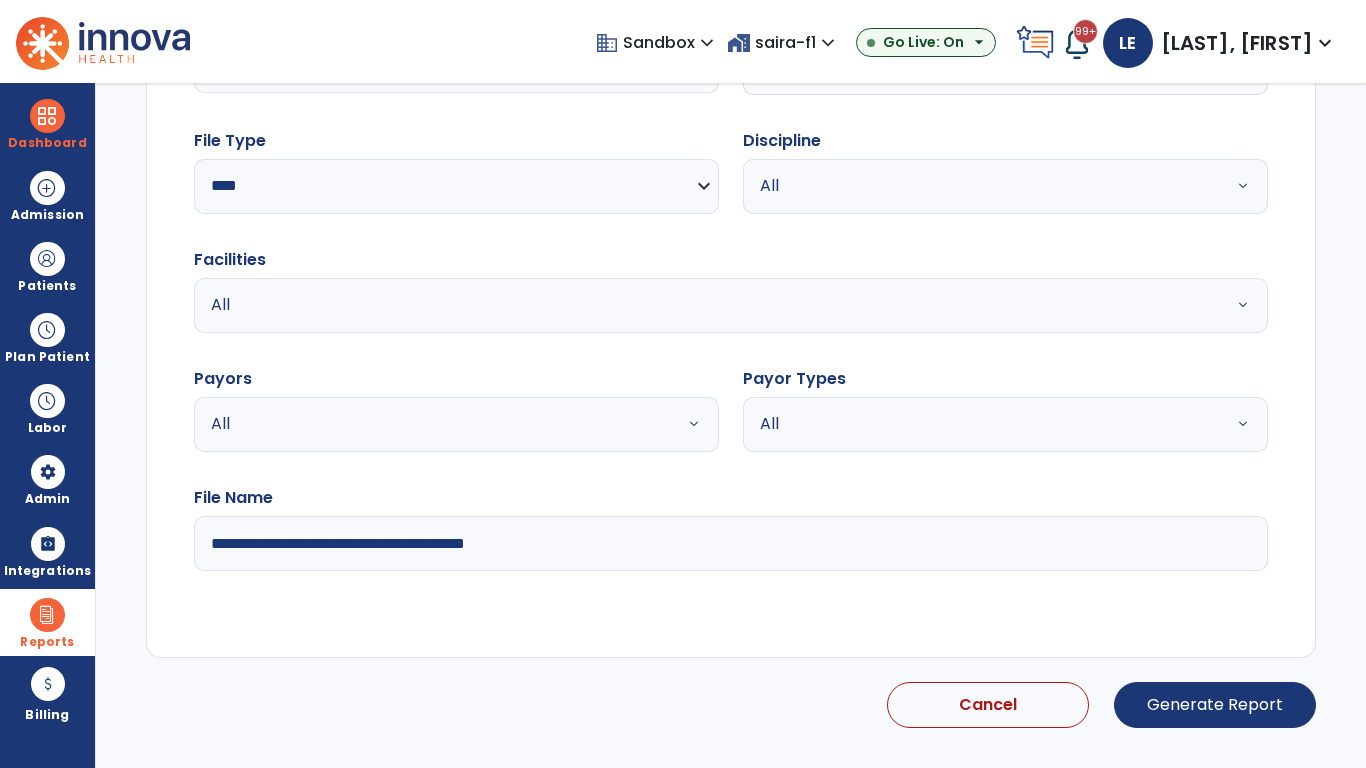 select on "*****" 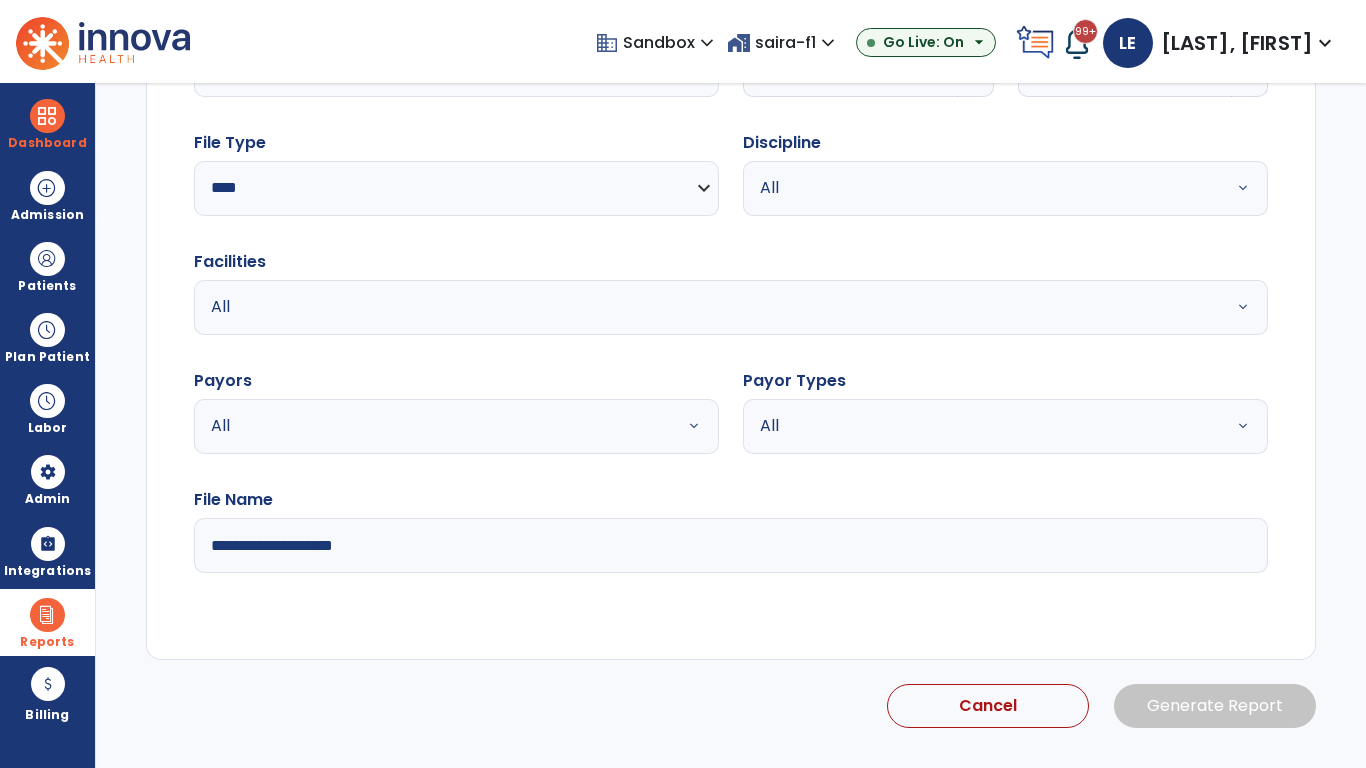 click 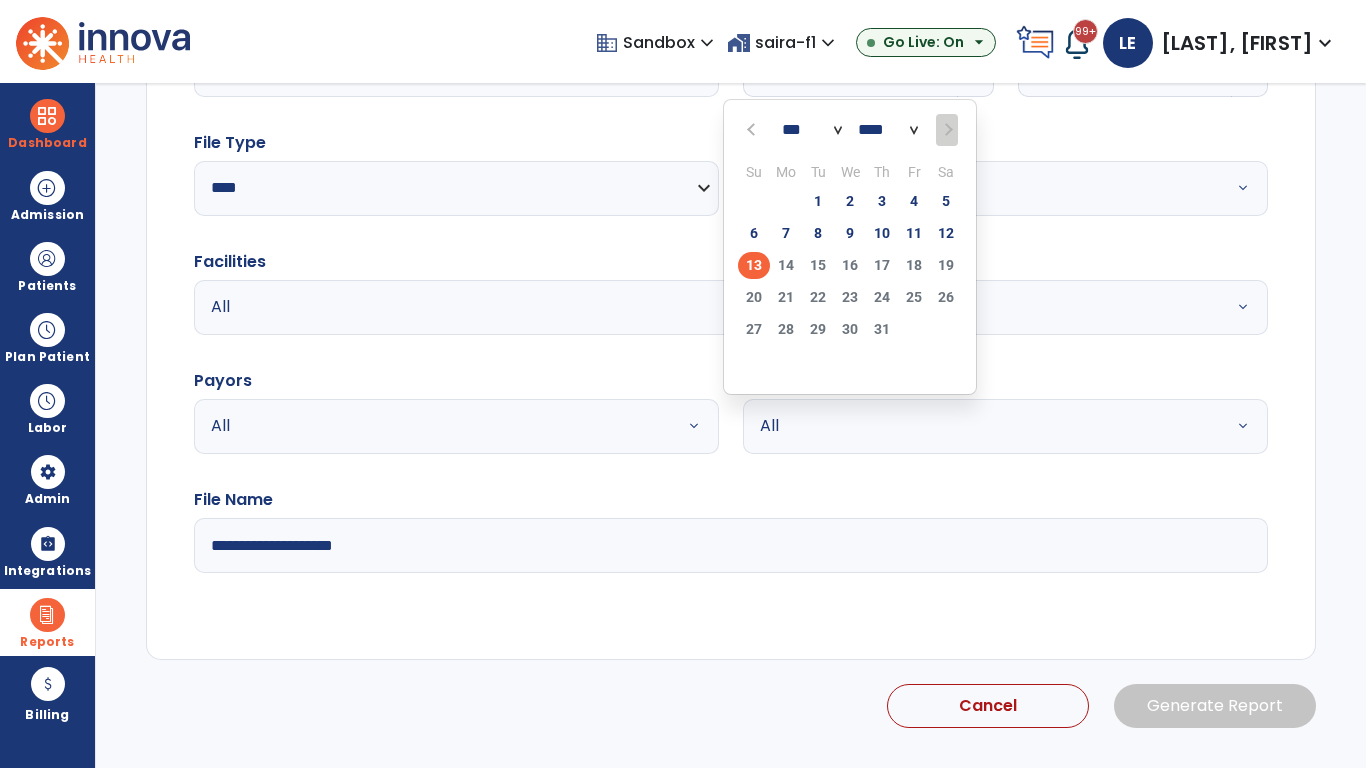 scroll, scrollTop: 192, scrollLeft: 0, axis: vertical 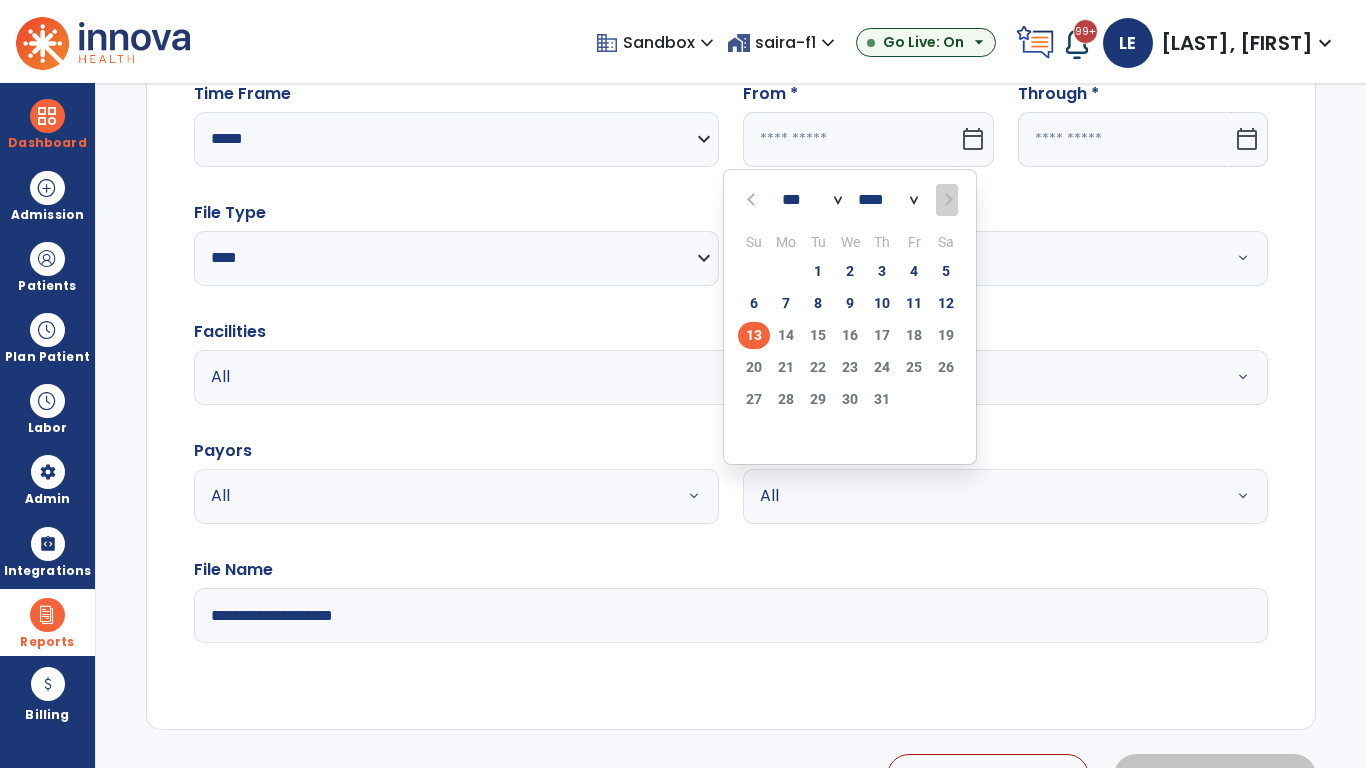 select on "****" 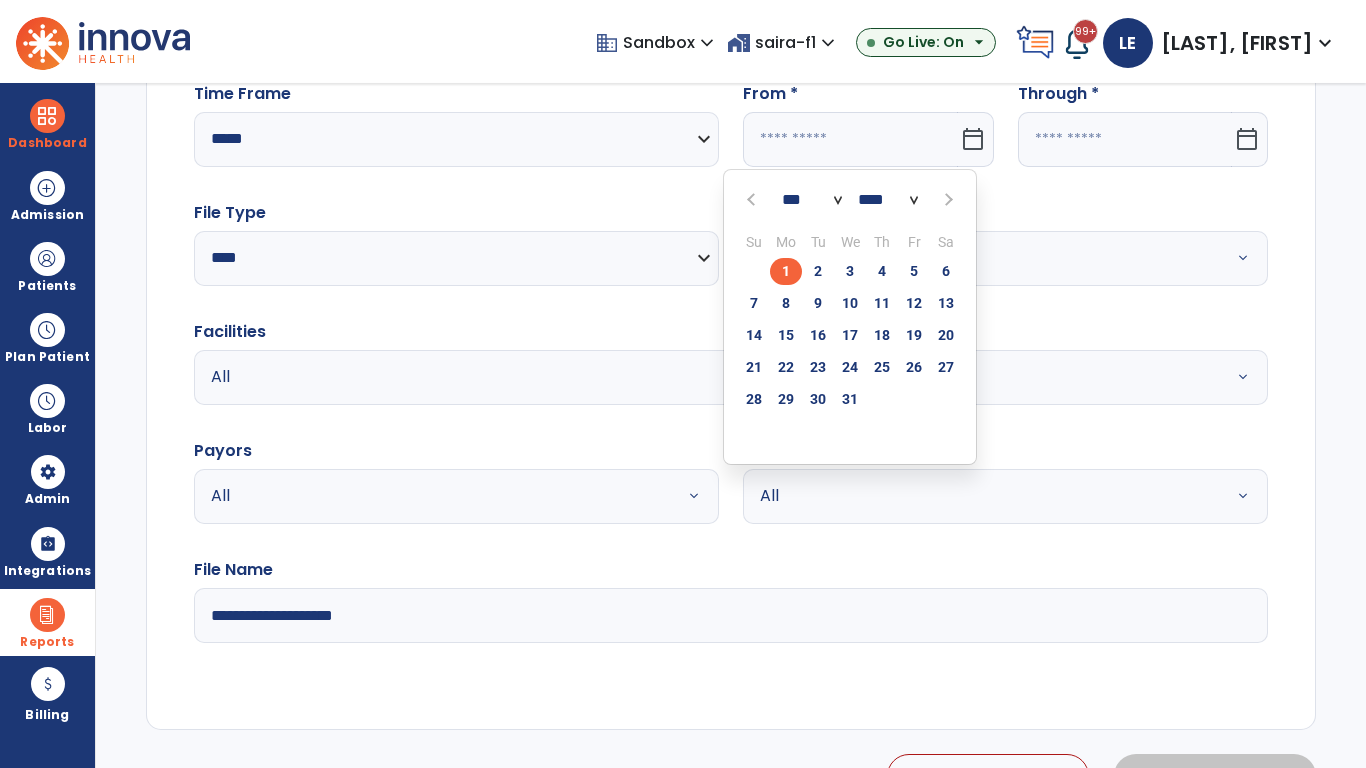 select on "**" 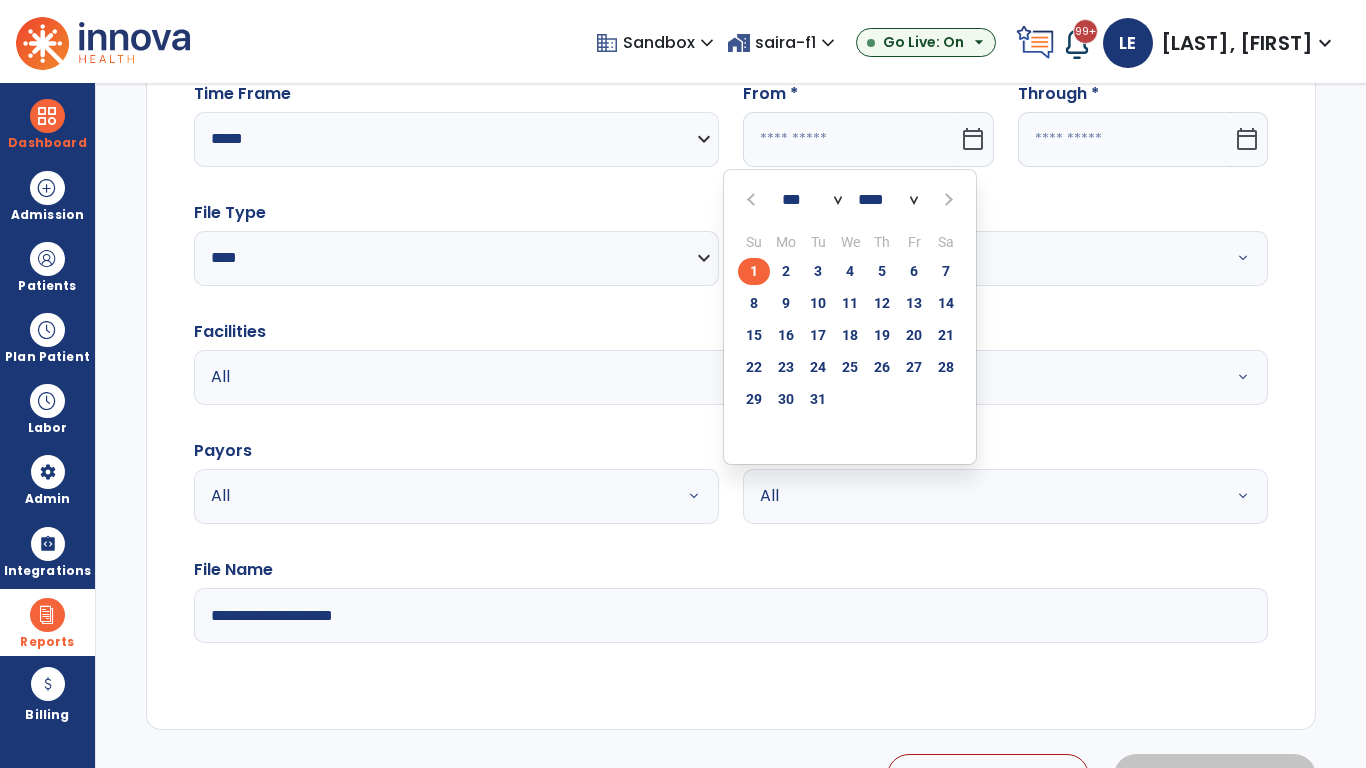 click on "1" 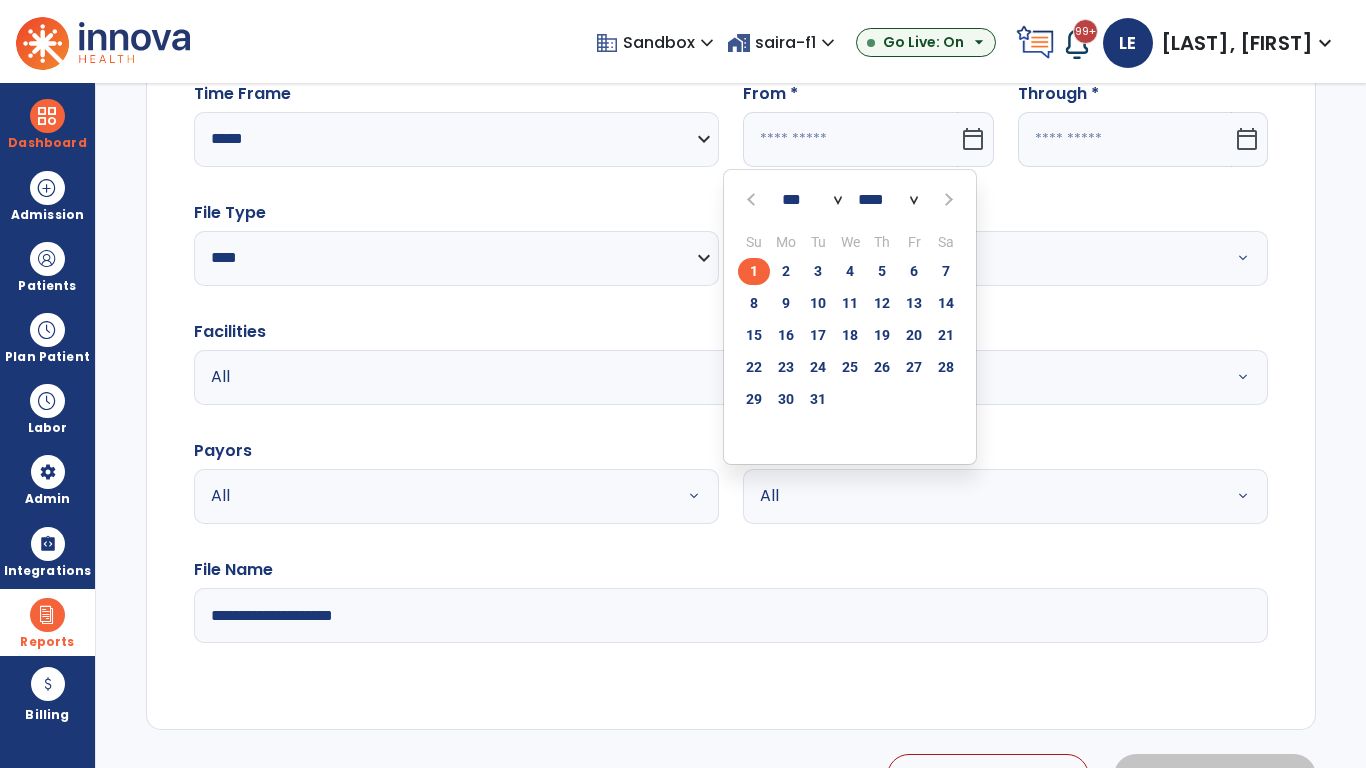 type on "**********" 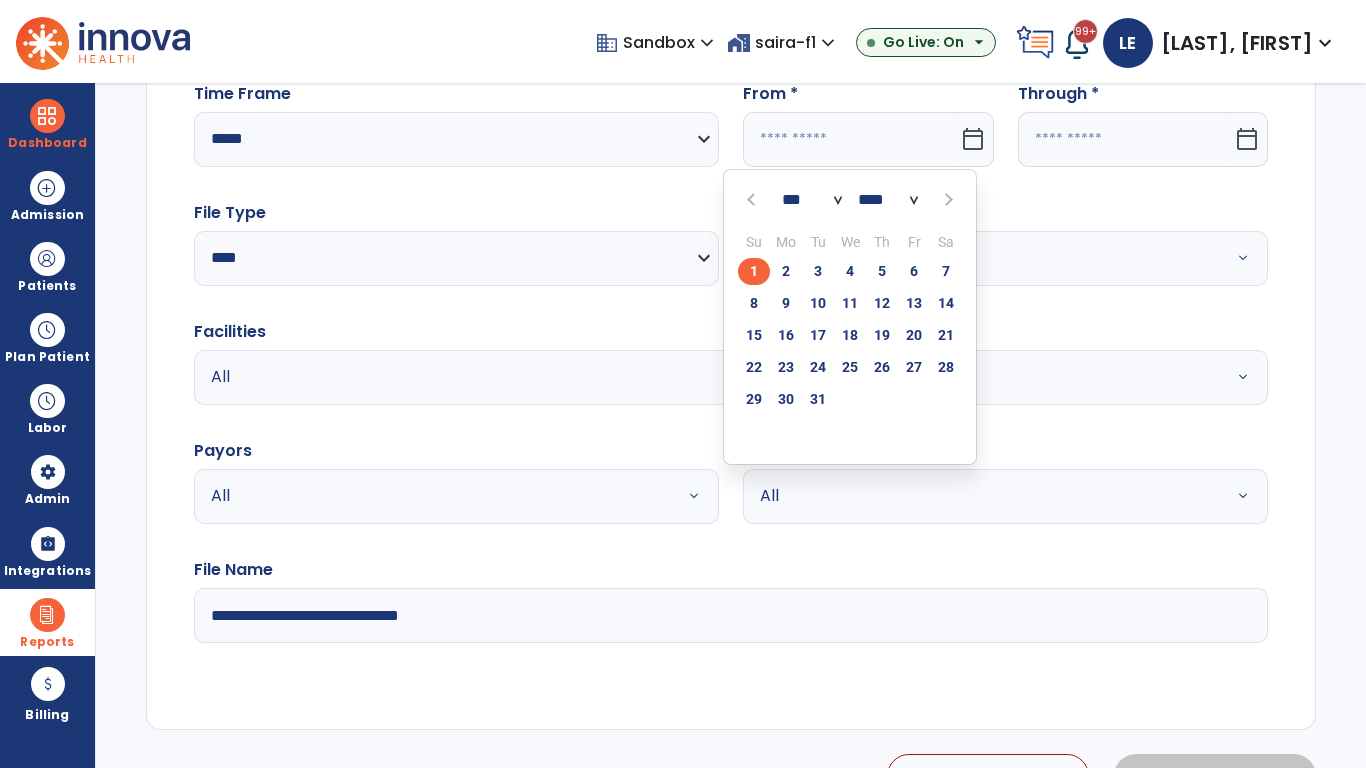 type on "*********" 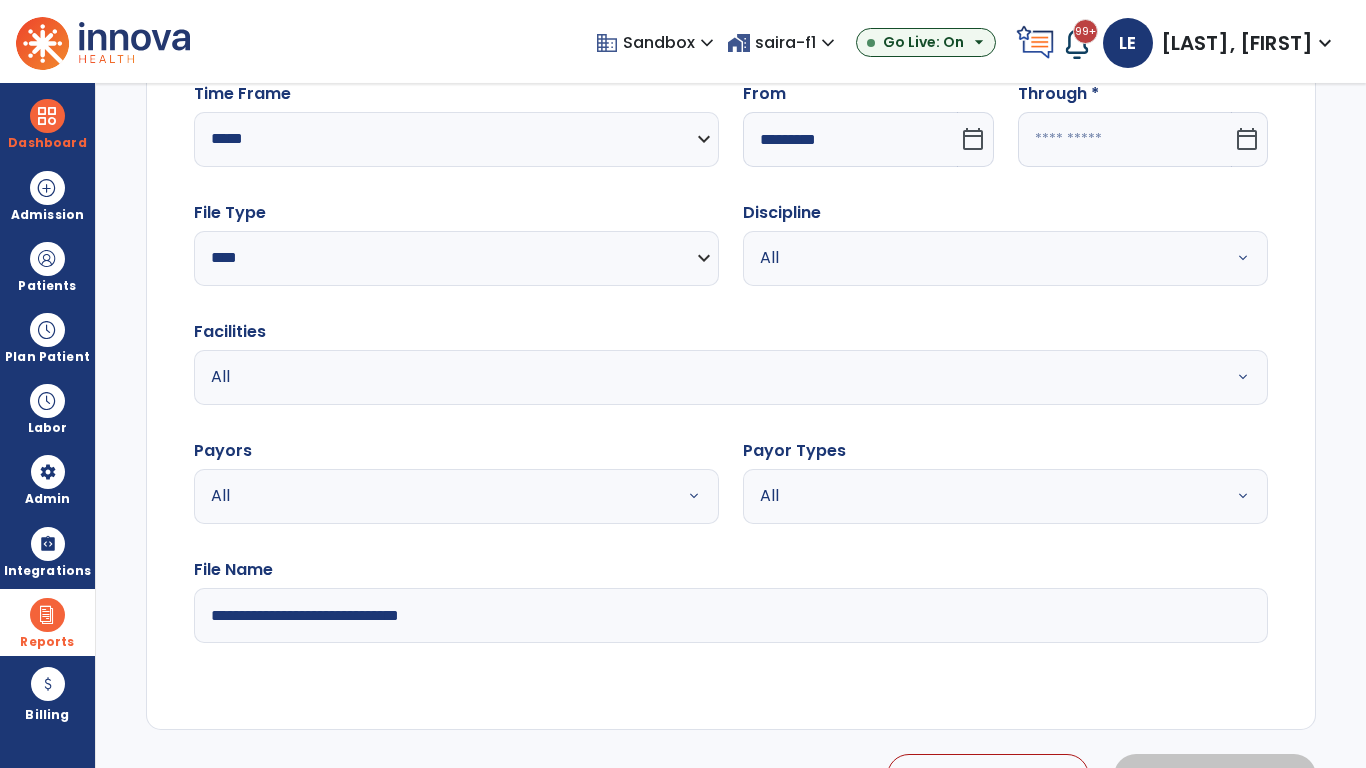 click 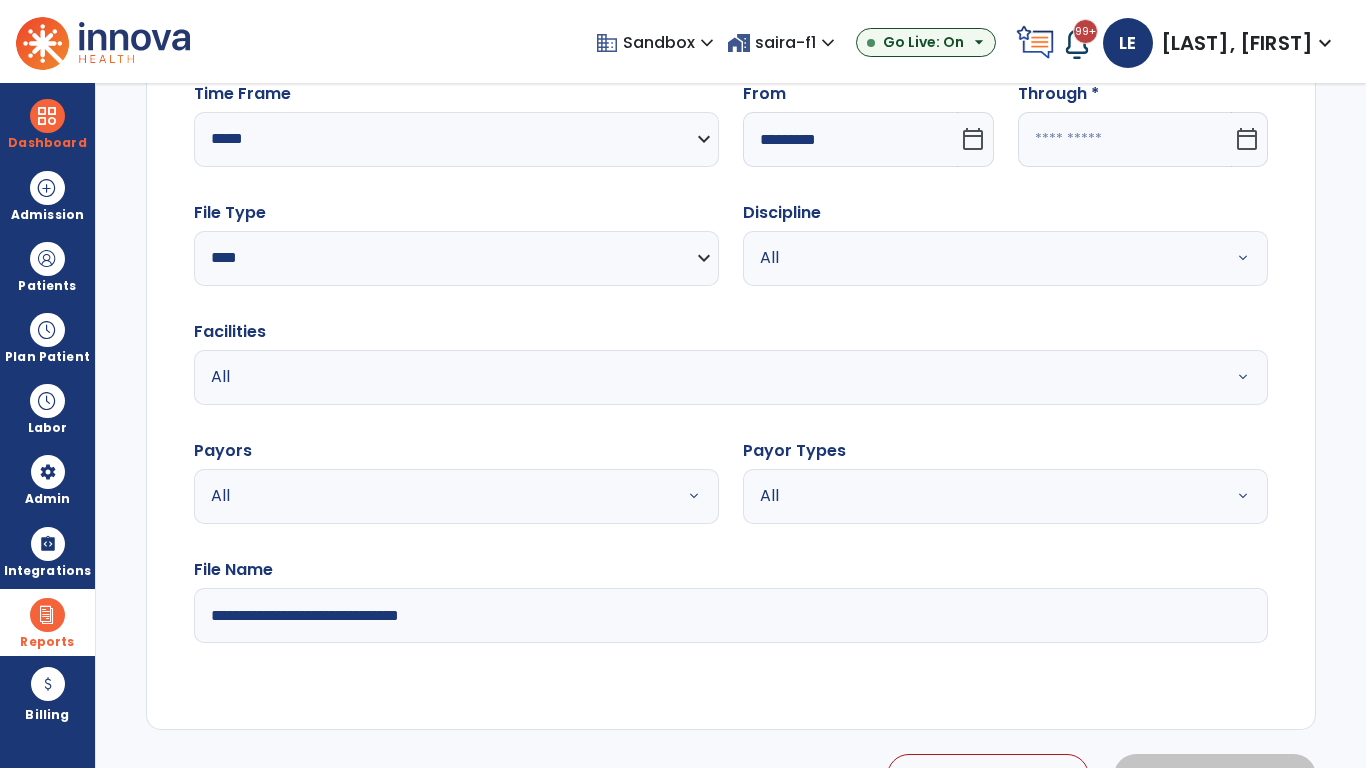 select on "*" 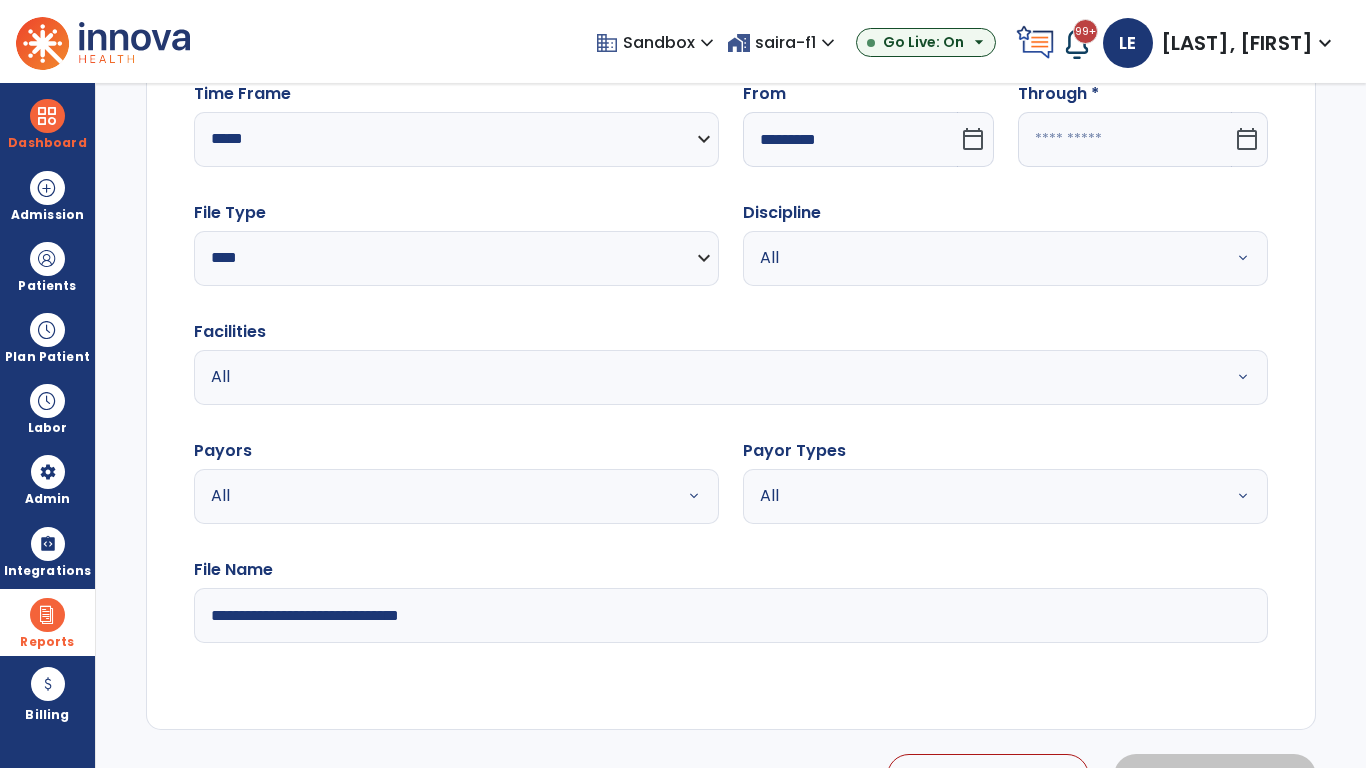 select on "****" 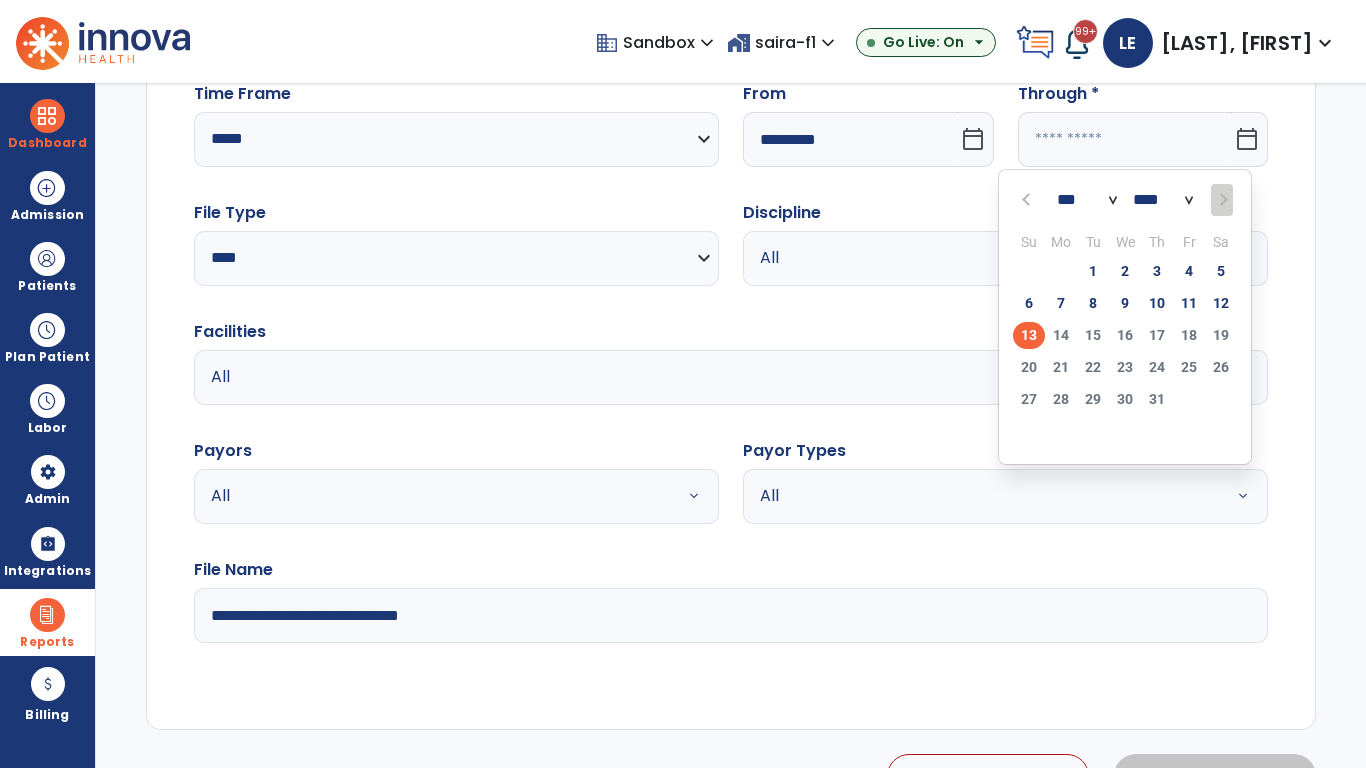 select on "*" 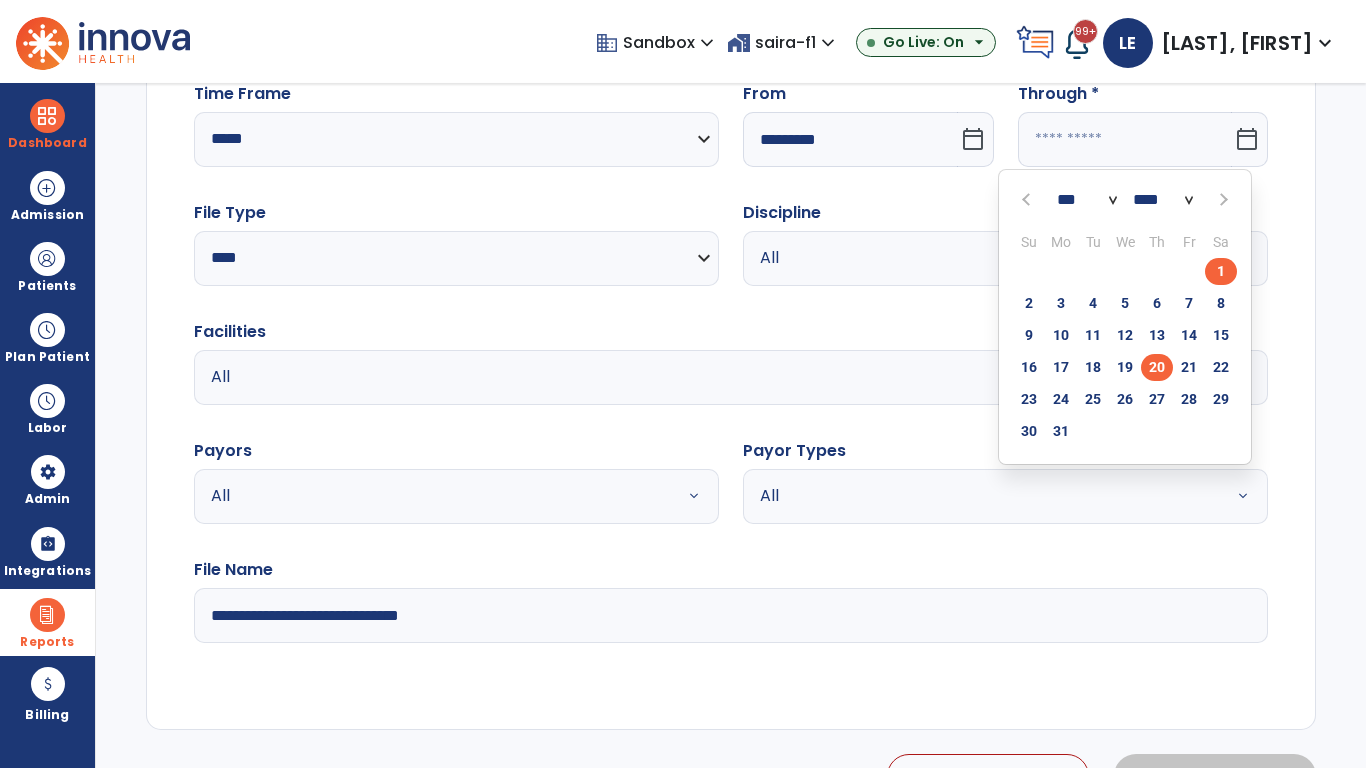 click on "20" 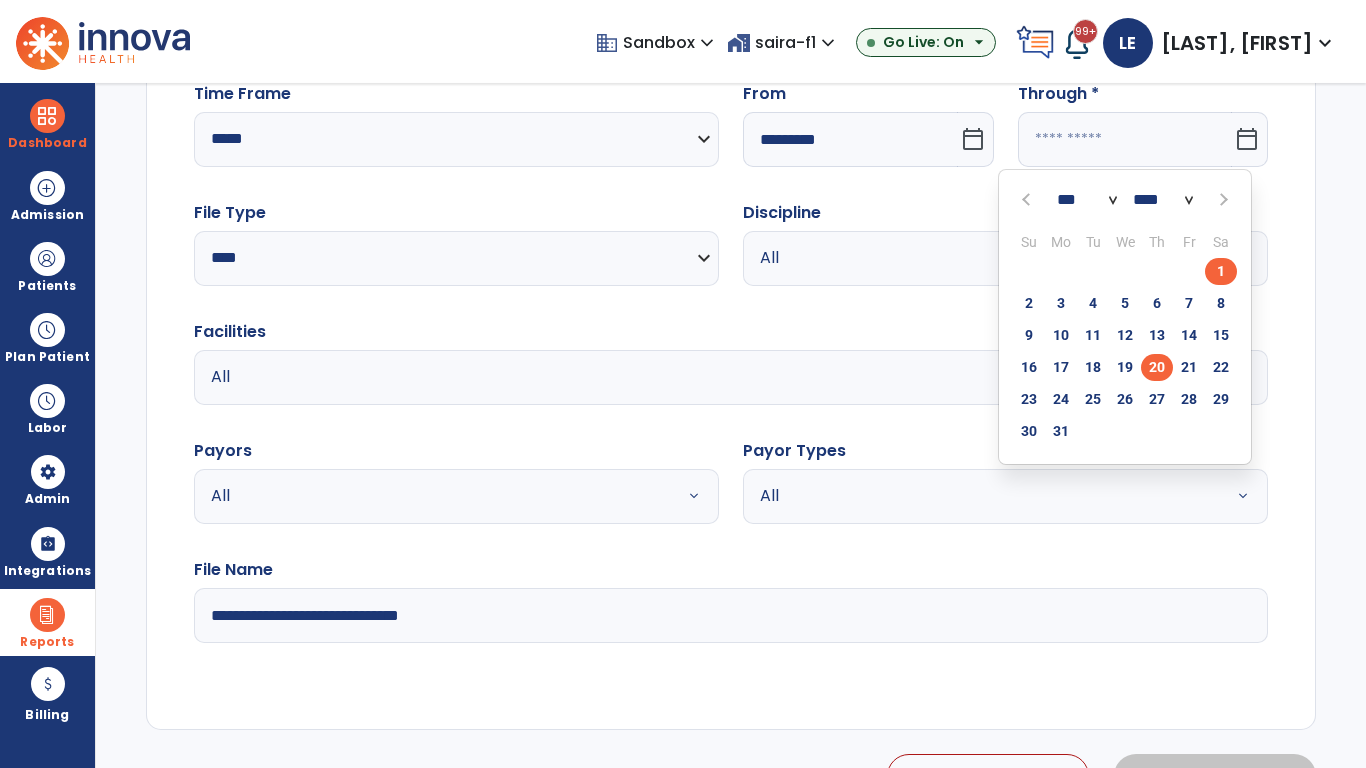 type on "**********" 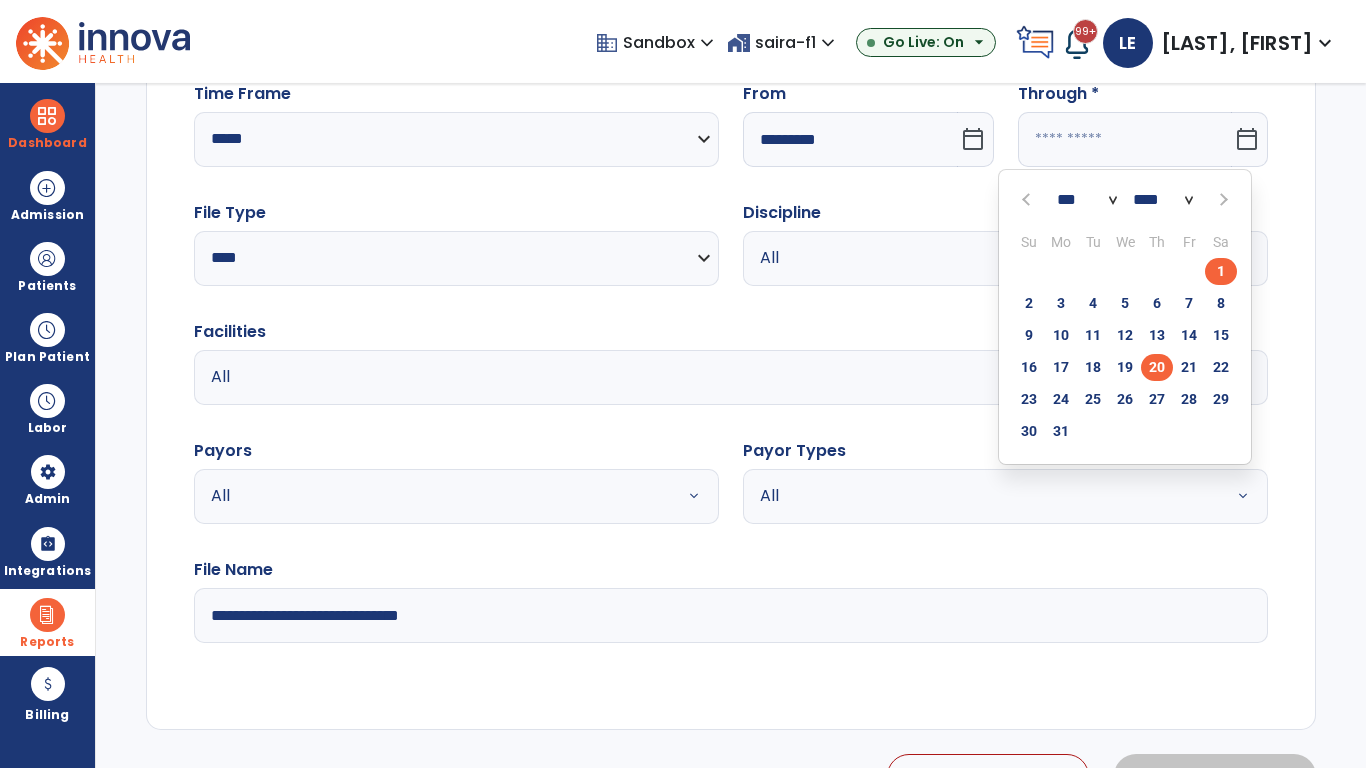 type on "*********" 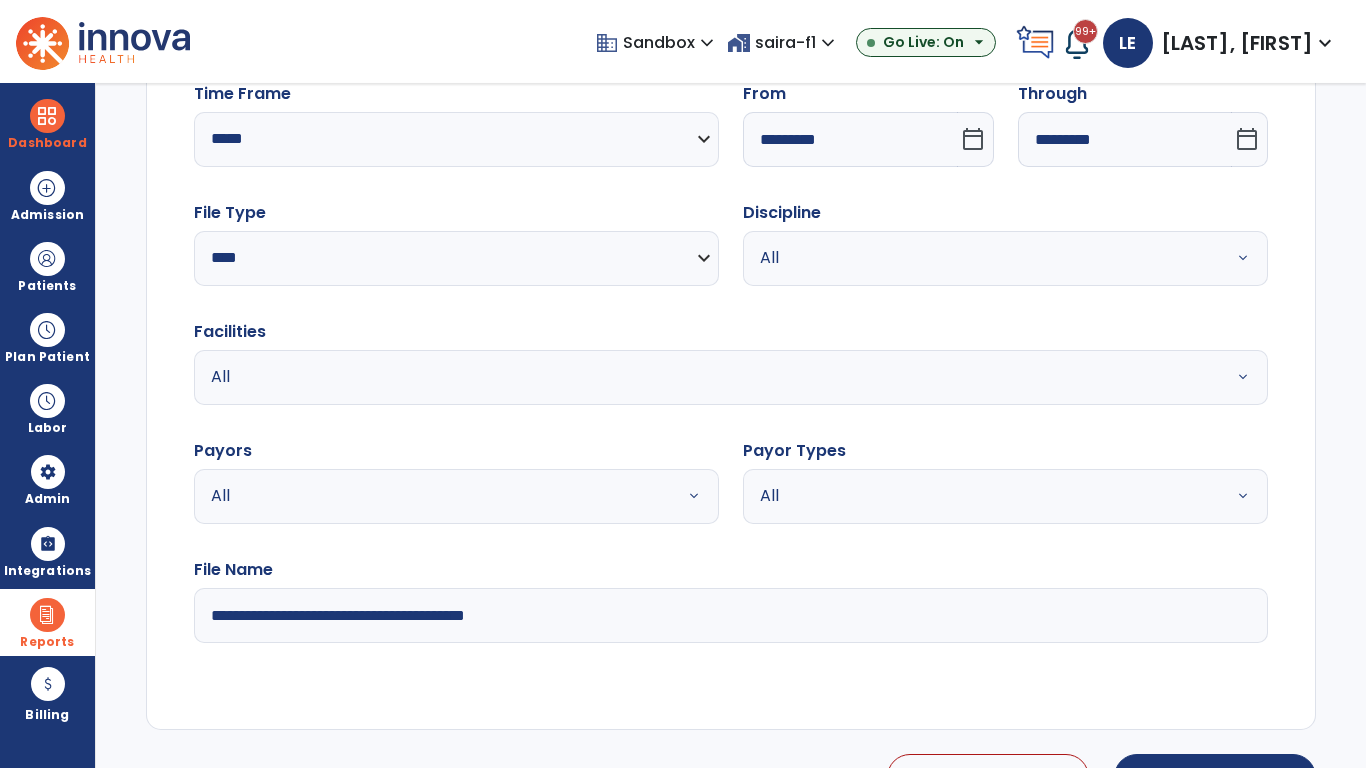 click on "All" at bounding box center (981, 258) 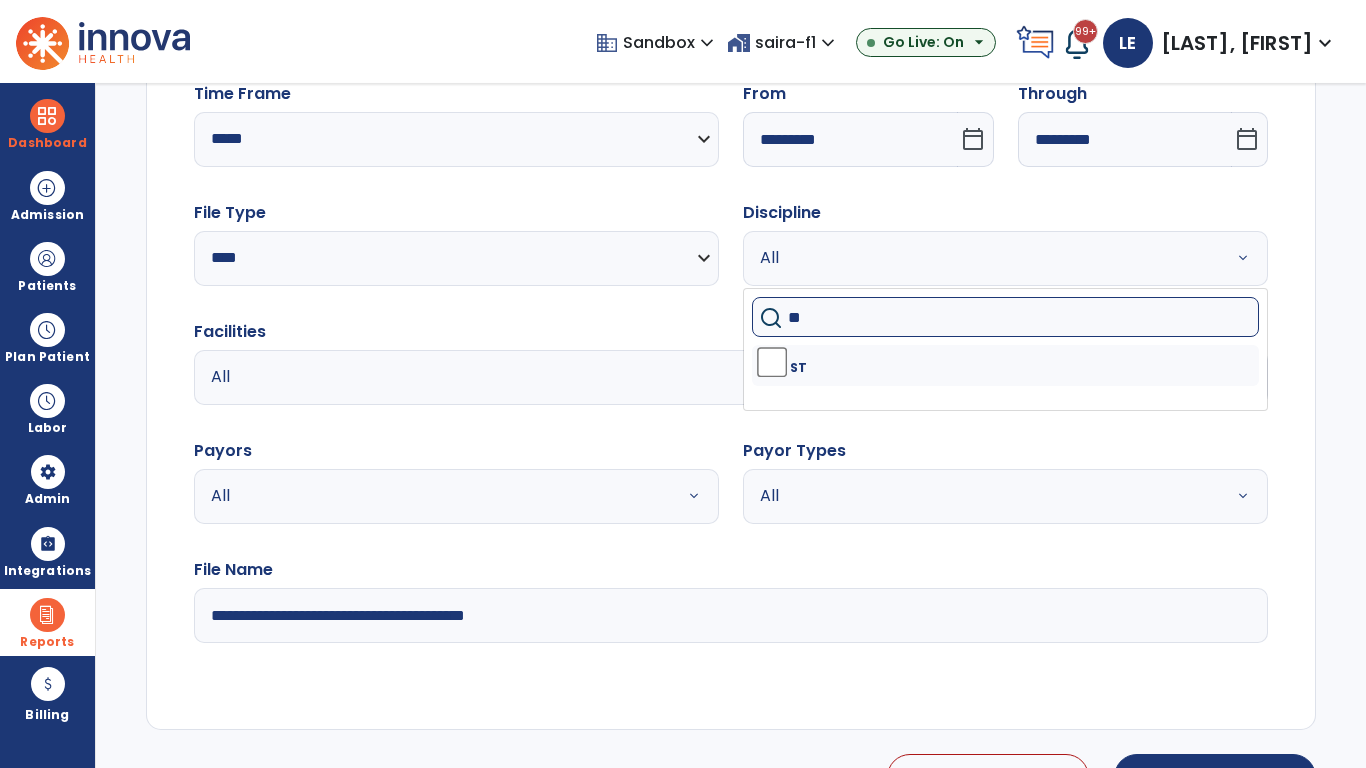 type on "**" 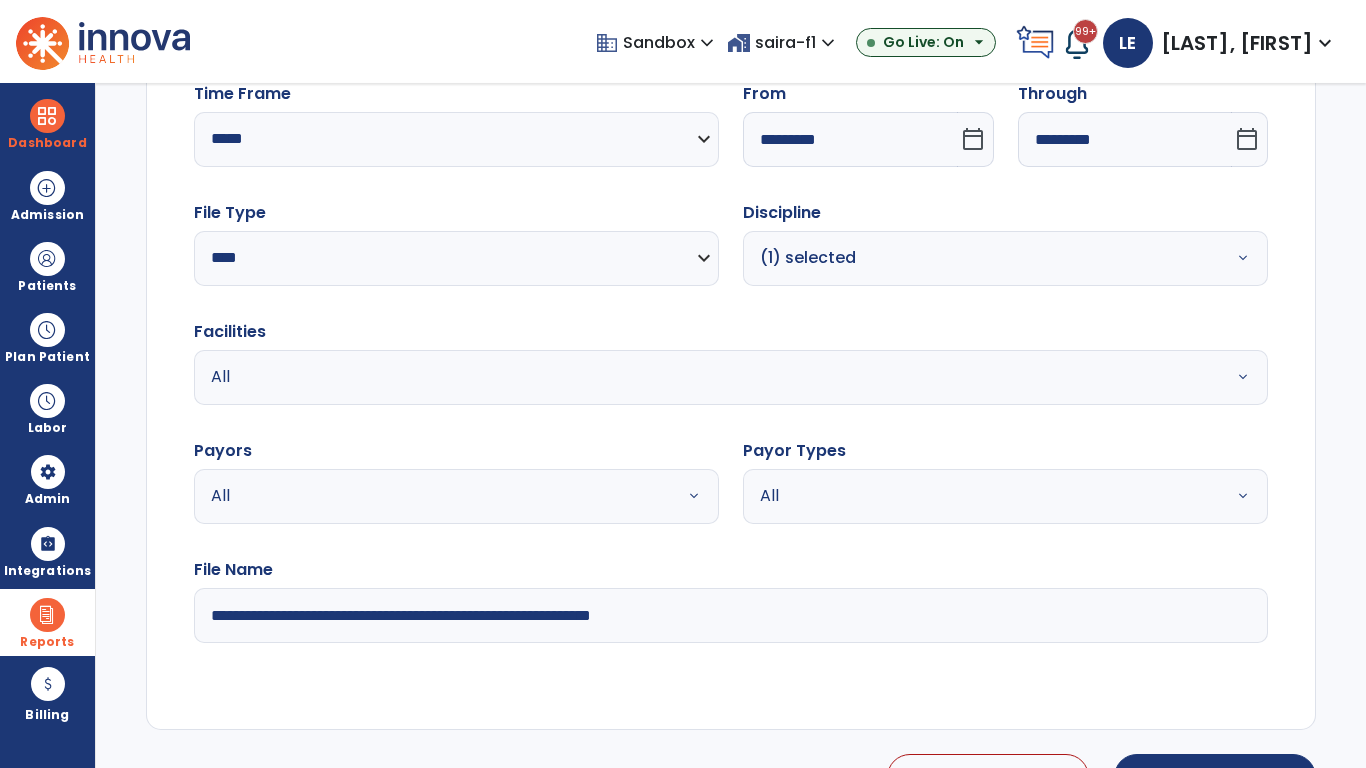type on "**********" 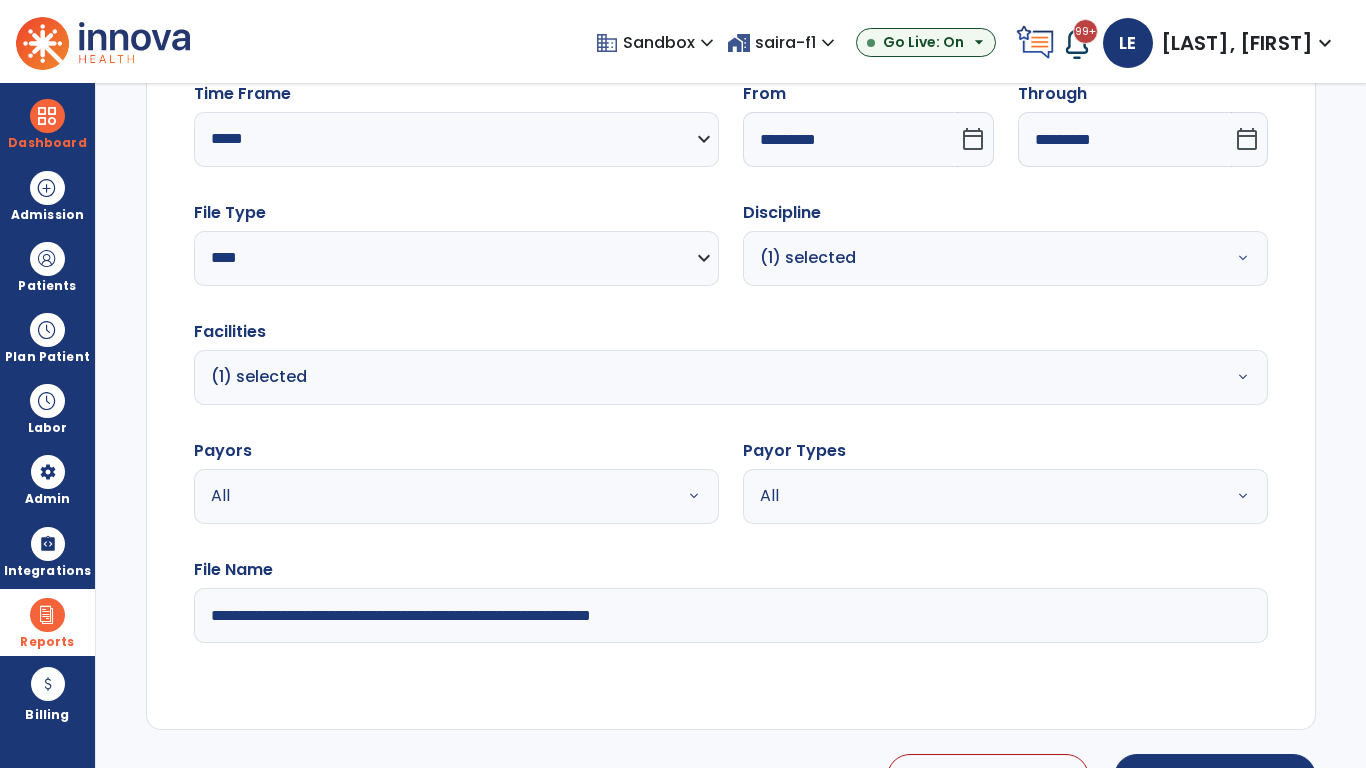 click on "All" at bounding box center [432, 496] 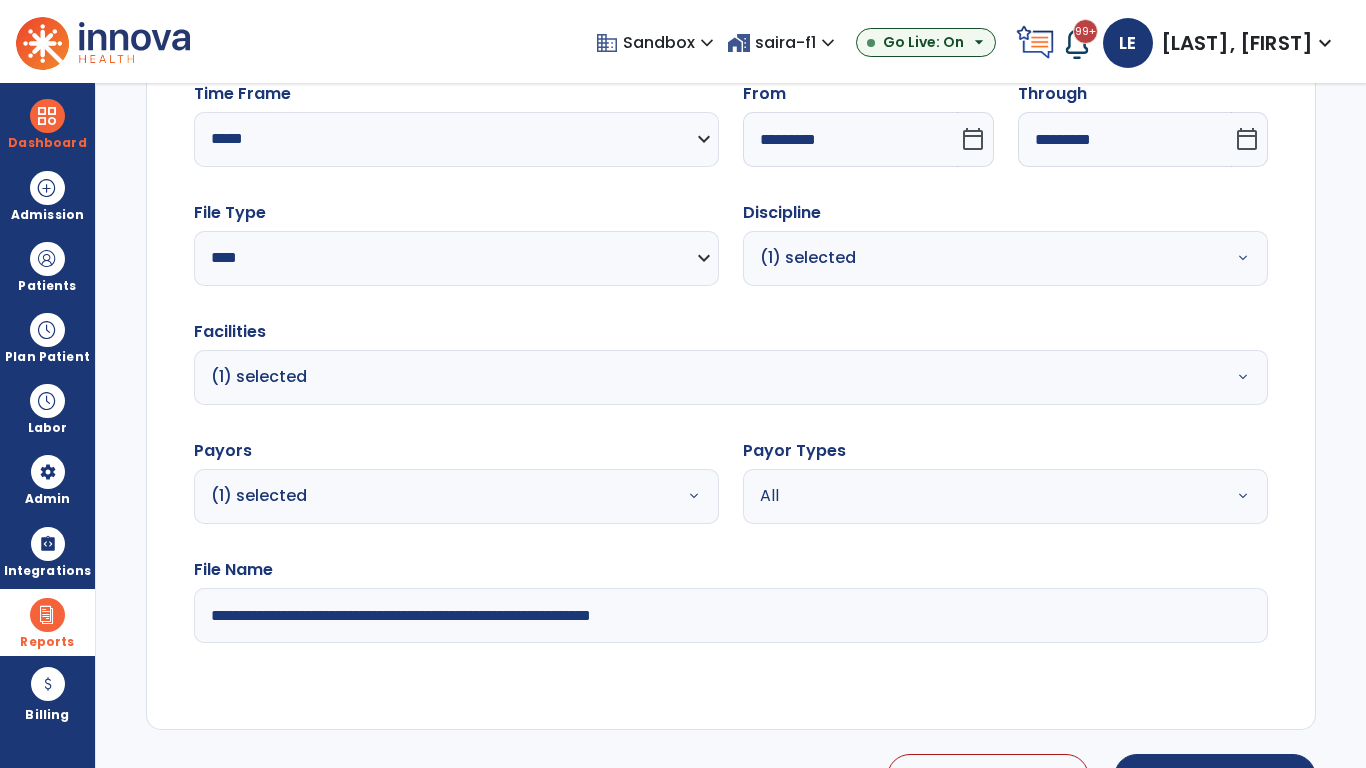 click on "All" at bounding box center [981, 496] 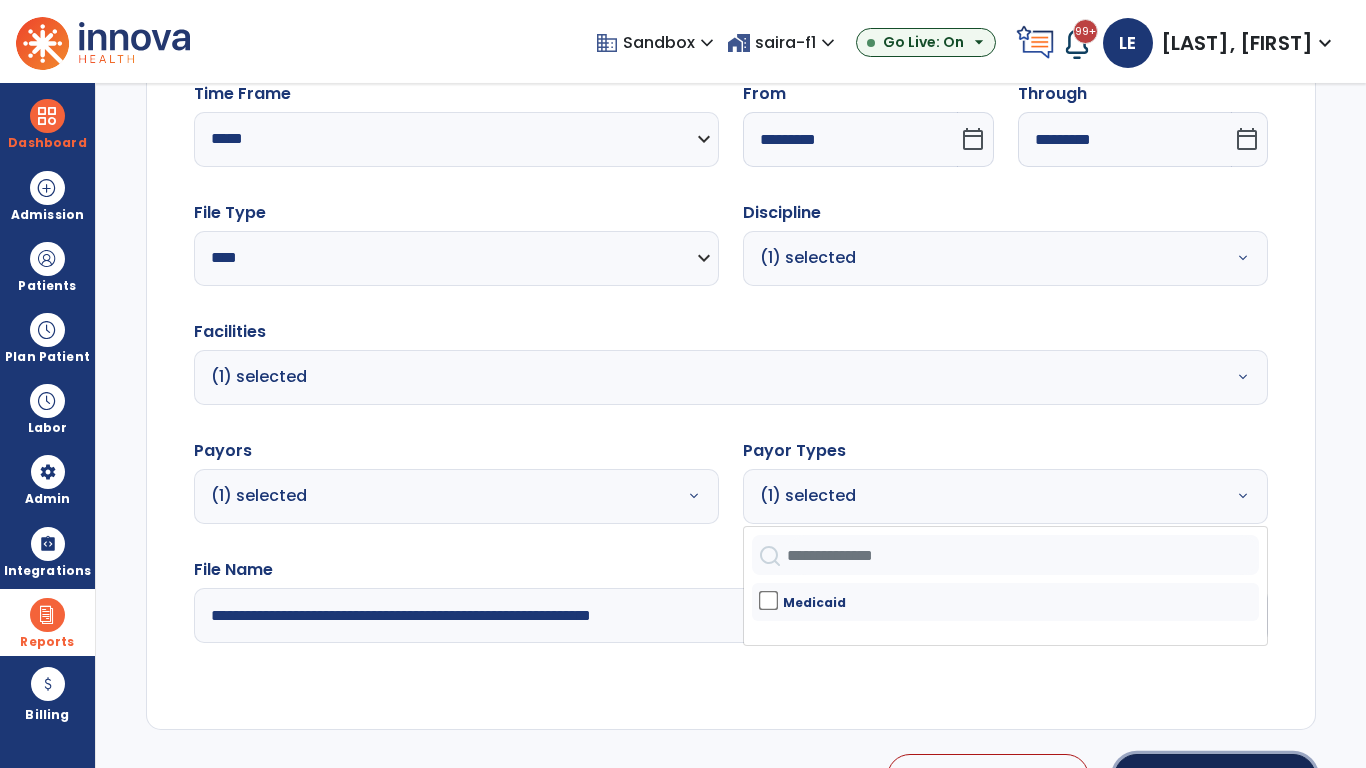 click on "Generate Report" 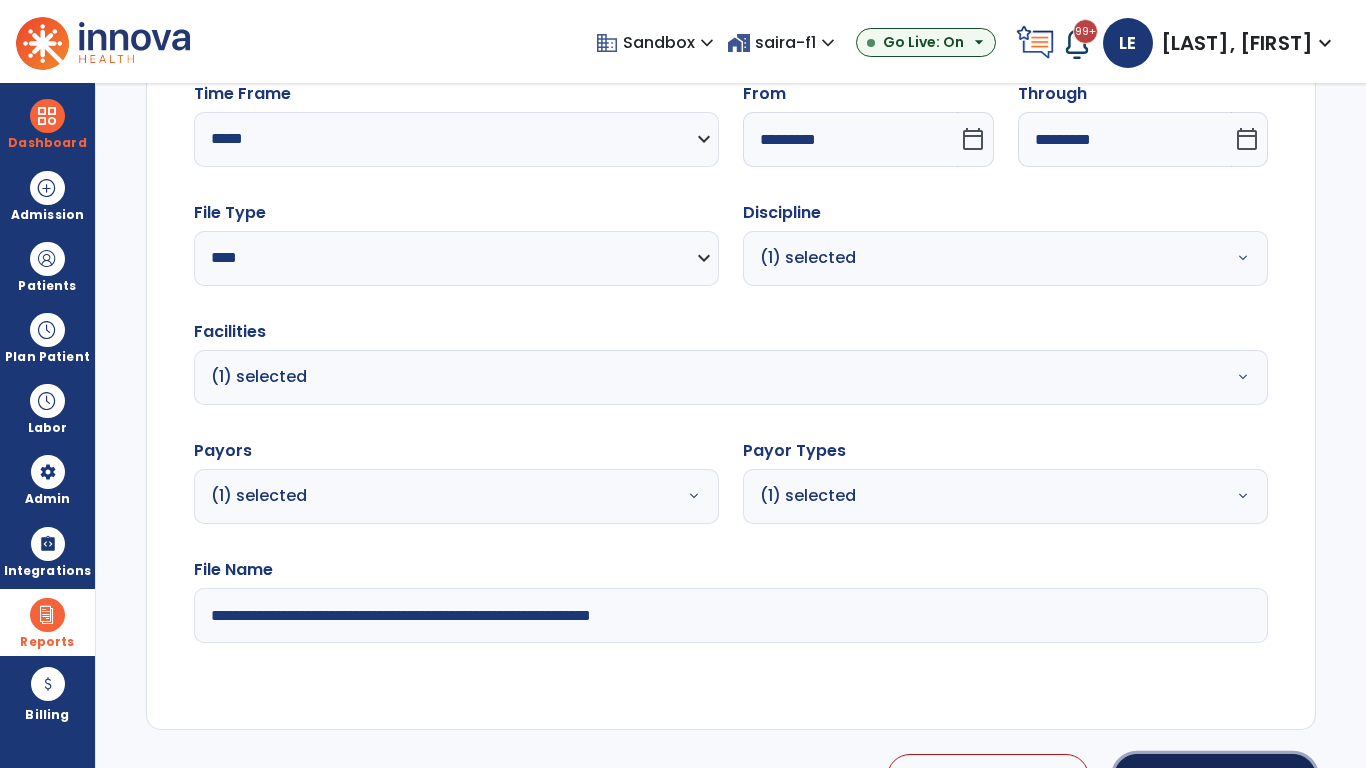 scroll, scrollTop: 224, scrollLeft: 0, axis: vertical 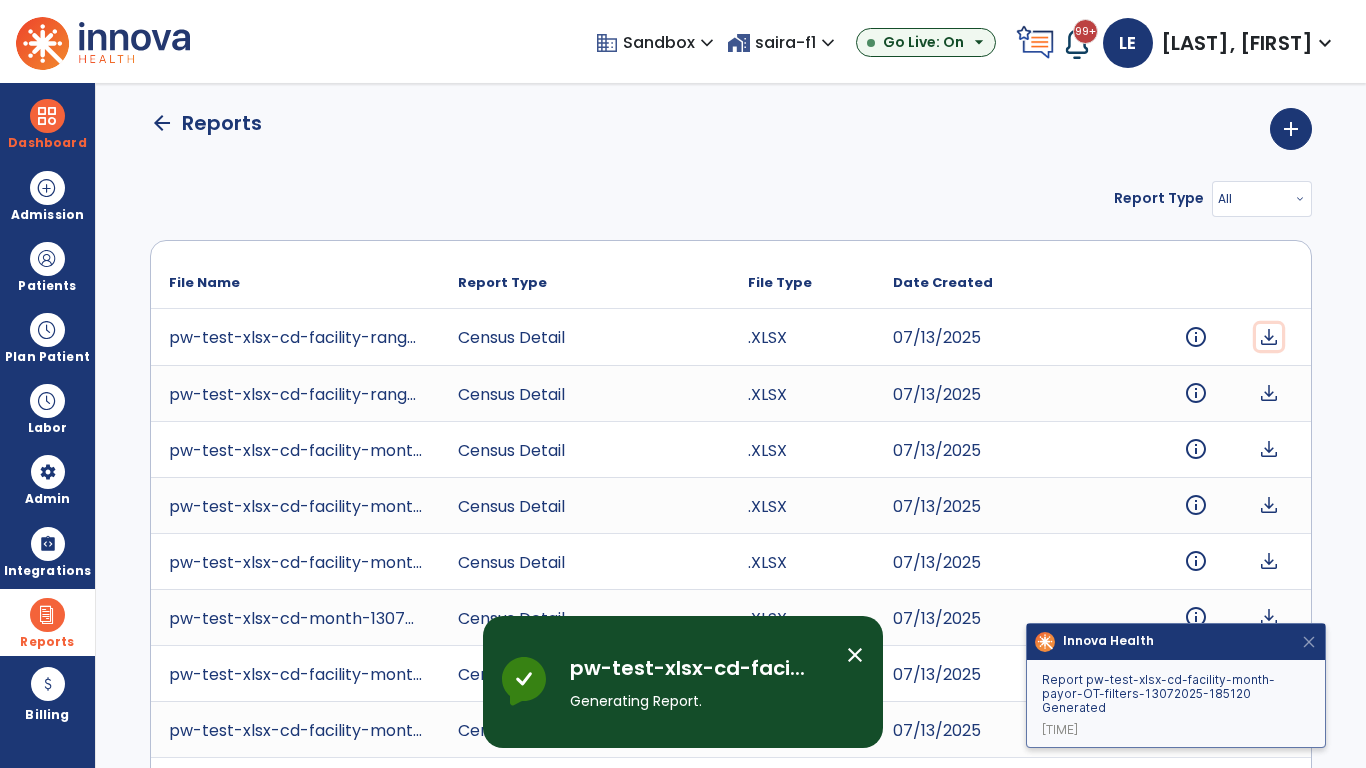 click on "download" 